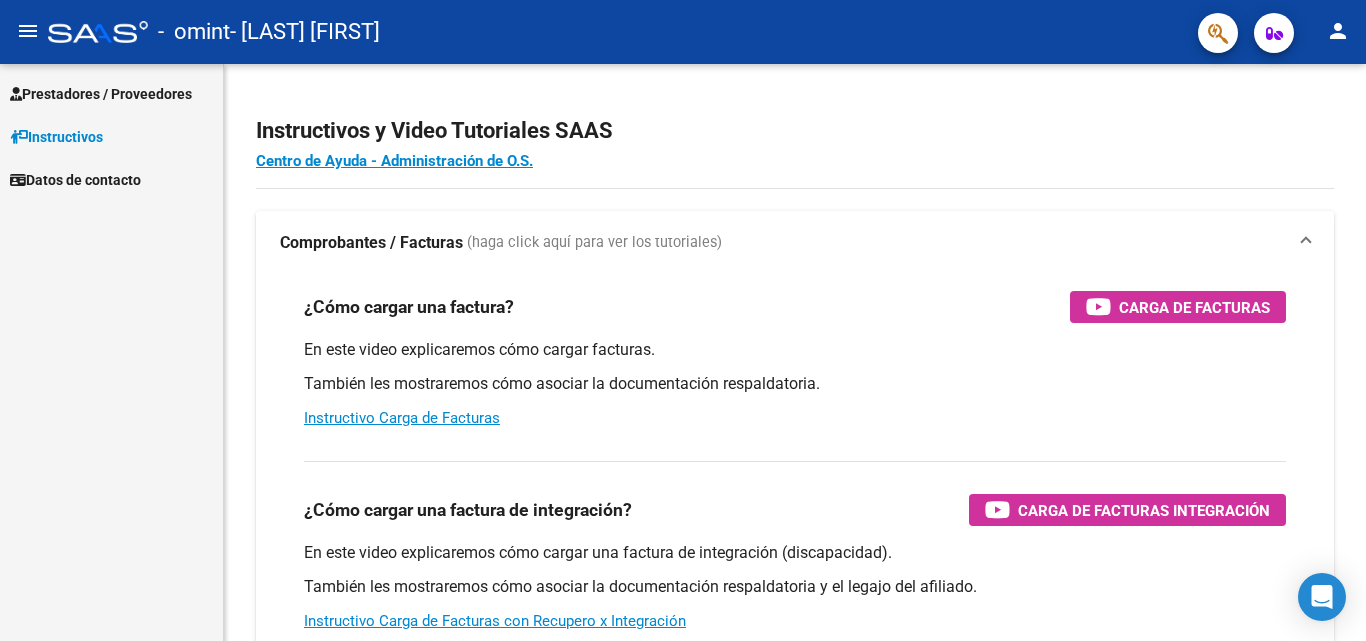 scroll, scrollTop: 0, scrollLeft: 0, axis: both 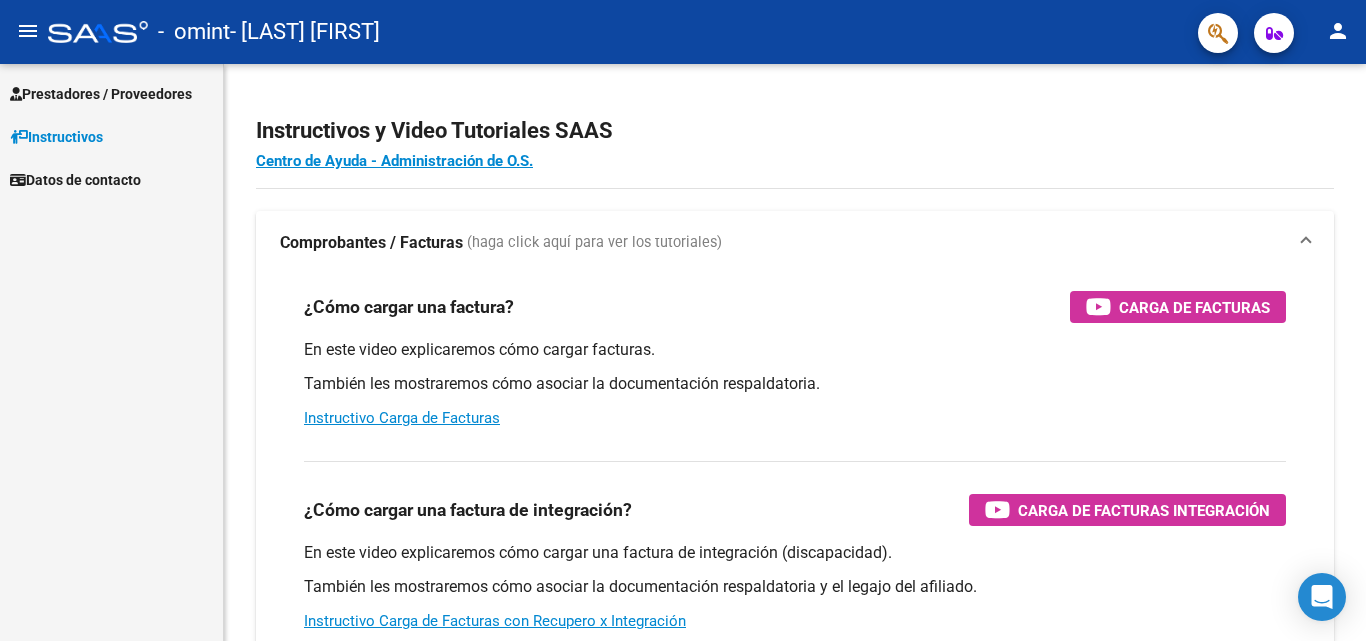 click on "Prestadores / Proveedores" at bounding box center (101, 94) 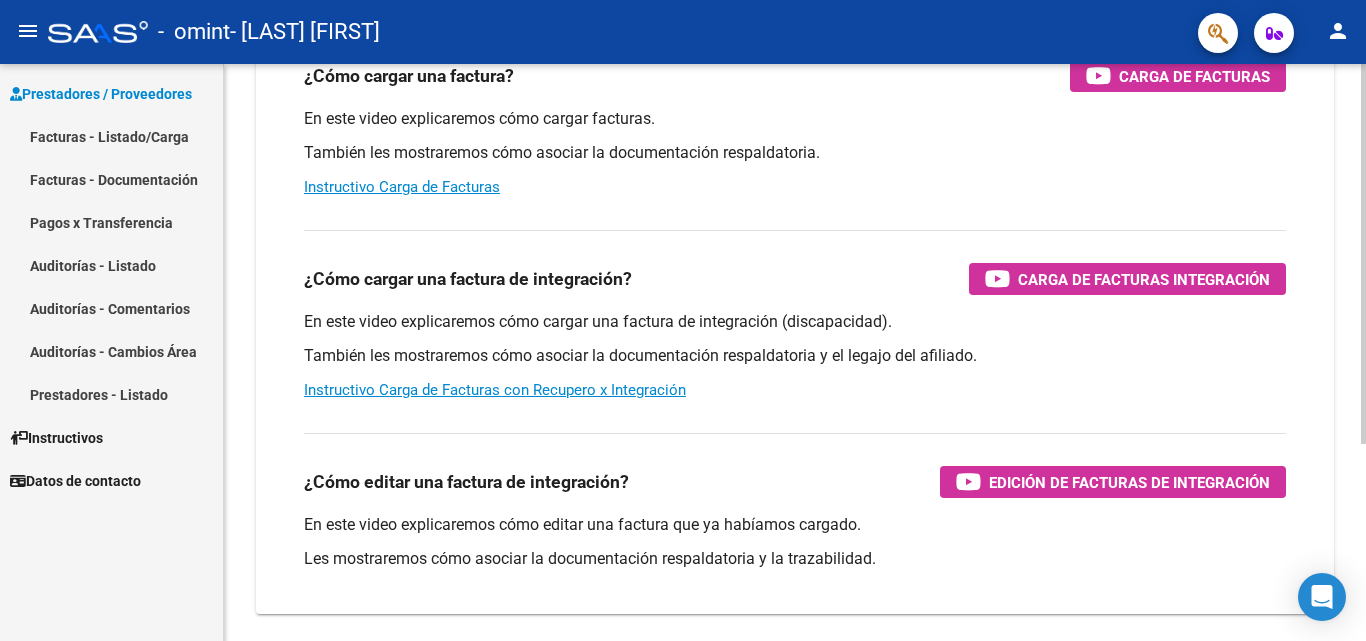 scroll, scrollTop: 300, scrollLeft: 0, axis: vertical 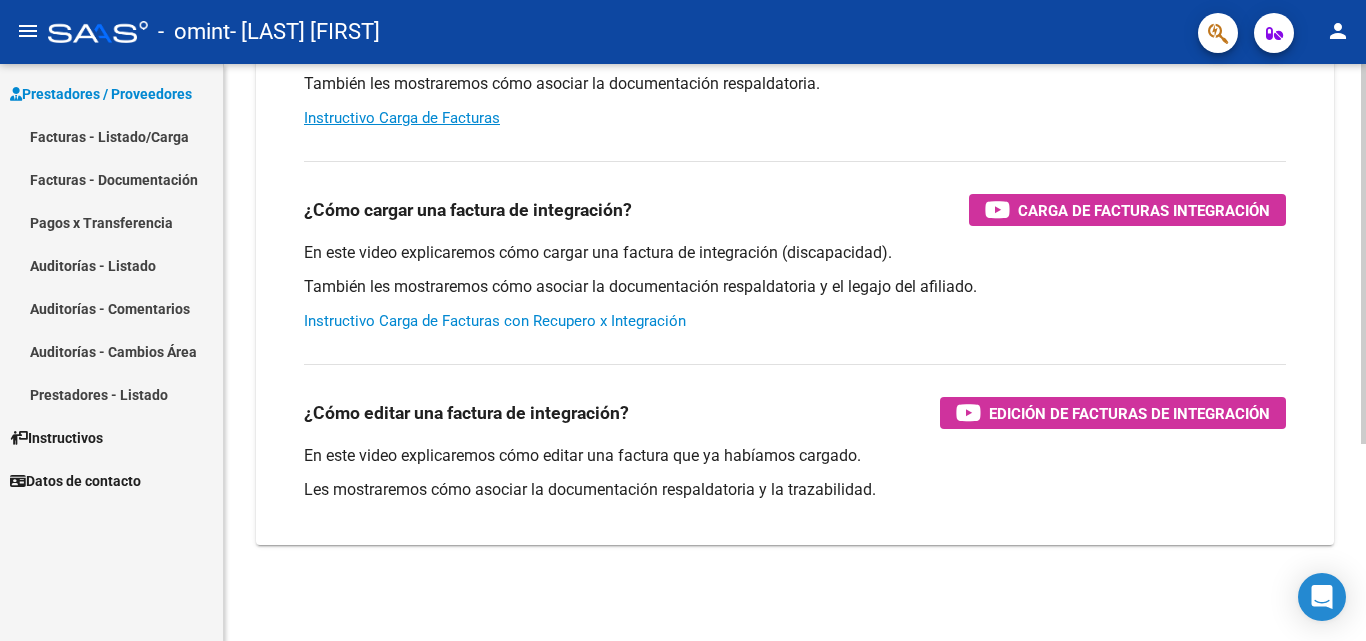 click on "Instructivo Carga de Facturas con Recupero x Integración" at bounding box center [495, 321] 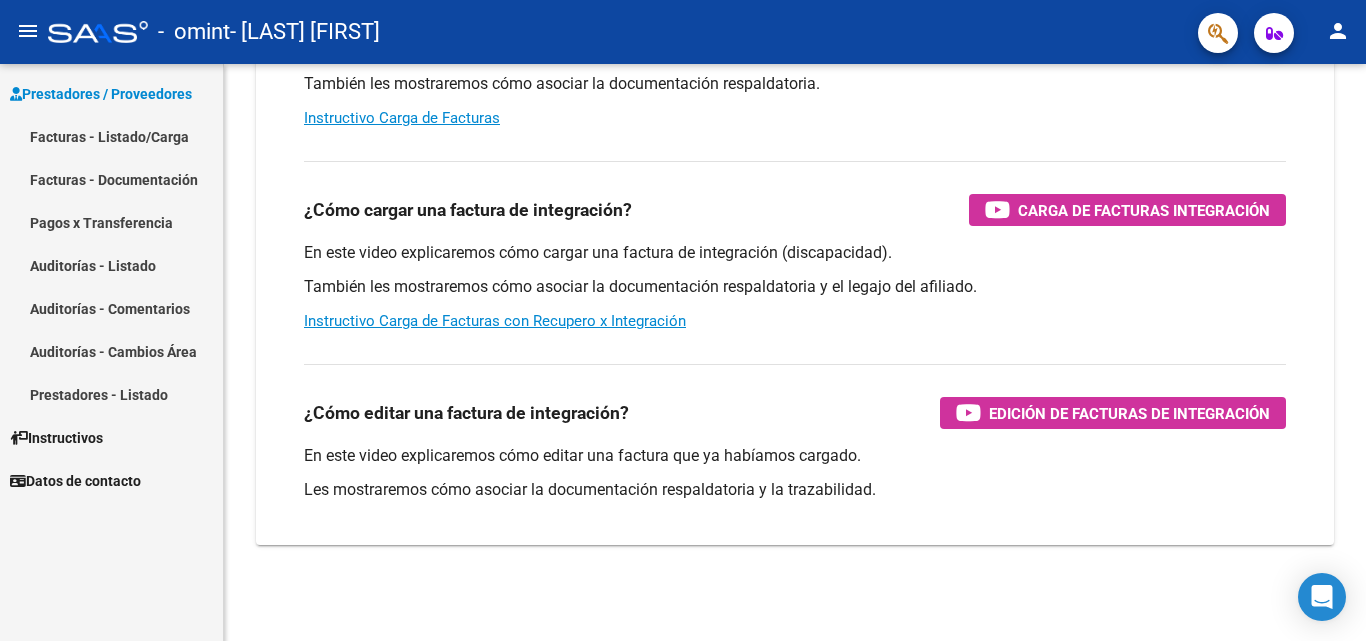 click on "Prestadores / Proveedores" at bounding box center (101, 94) 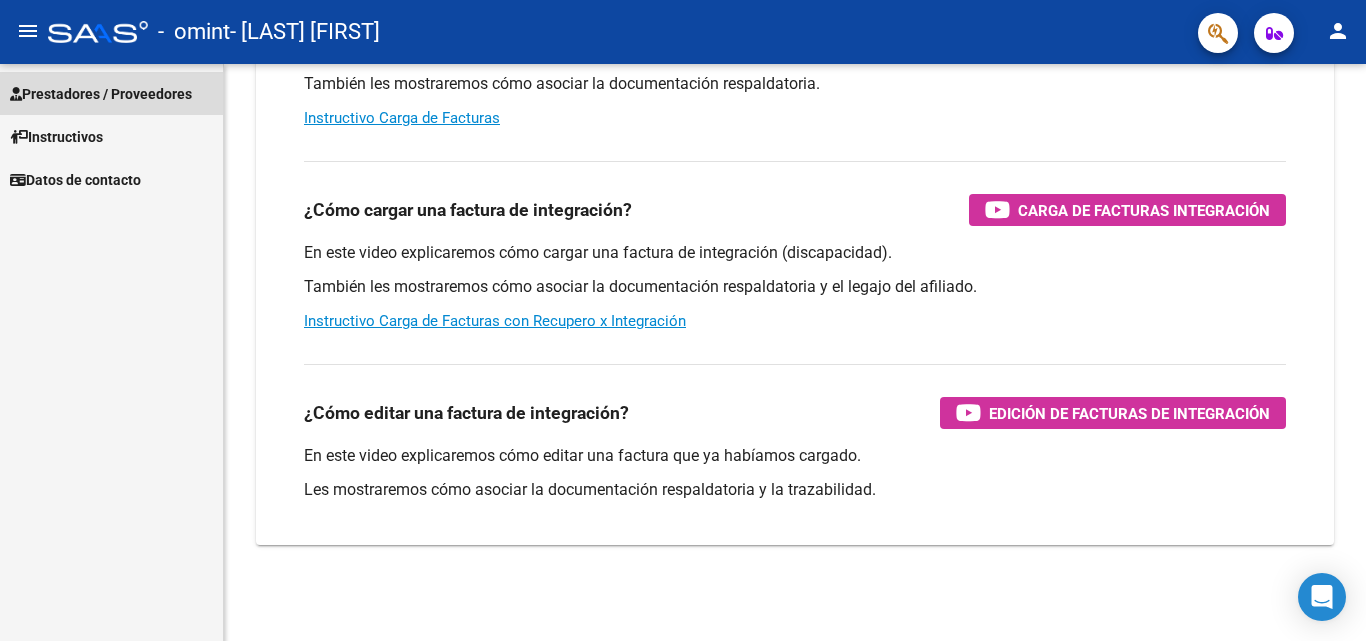 click on "Prestadores / Proveedores" at bounding box center [101, 94] 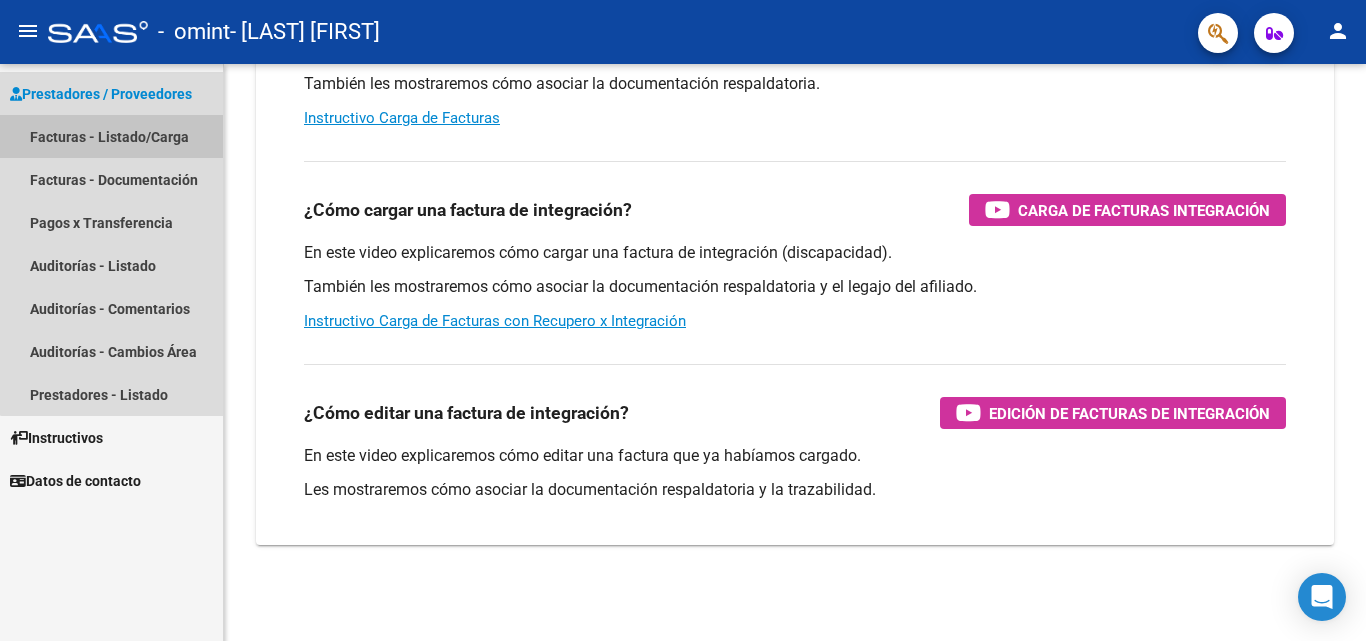 click on "Facturas - Listado/Carga" at bounding box center [111, 136] 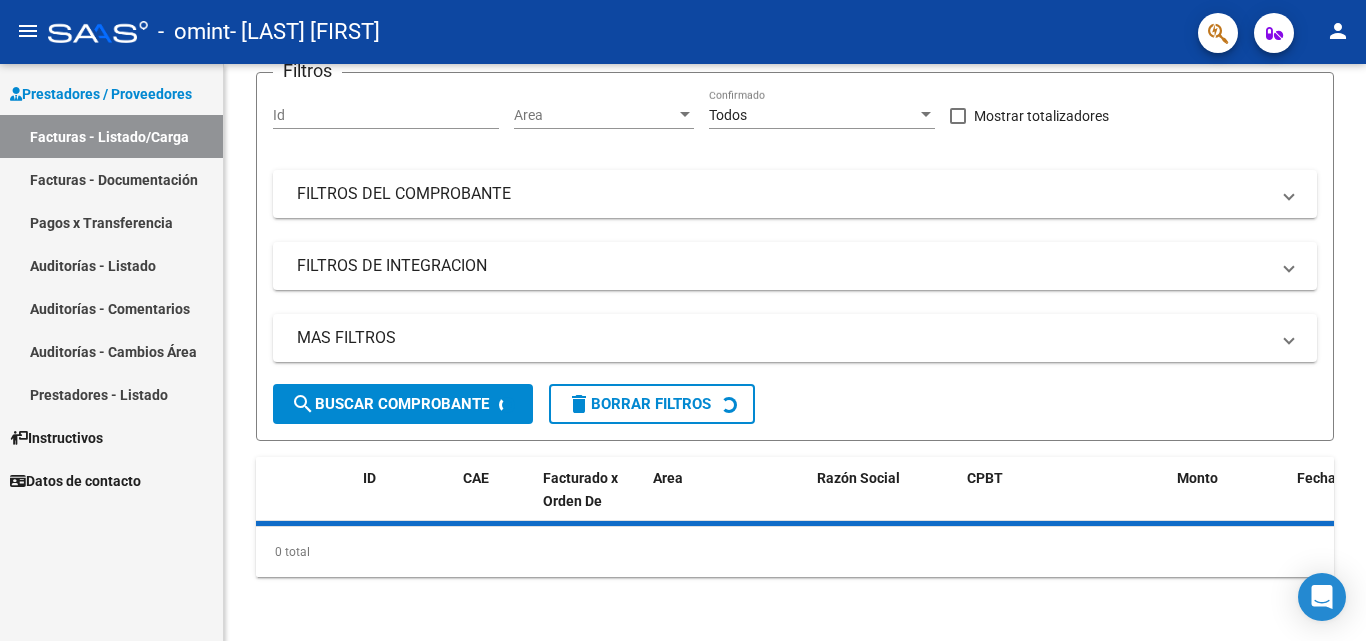 scroll, scrollTop: 0, scrollLeft: 0, axis: both 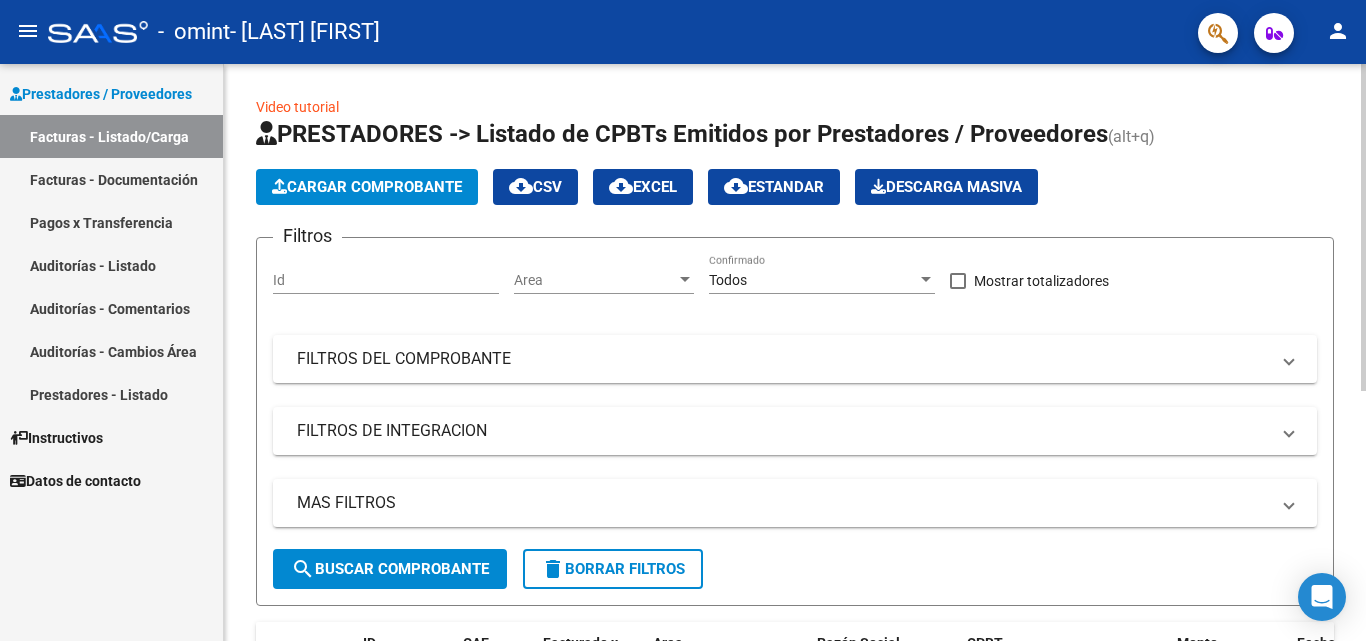 click on "Cargar Comprobante" 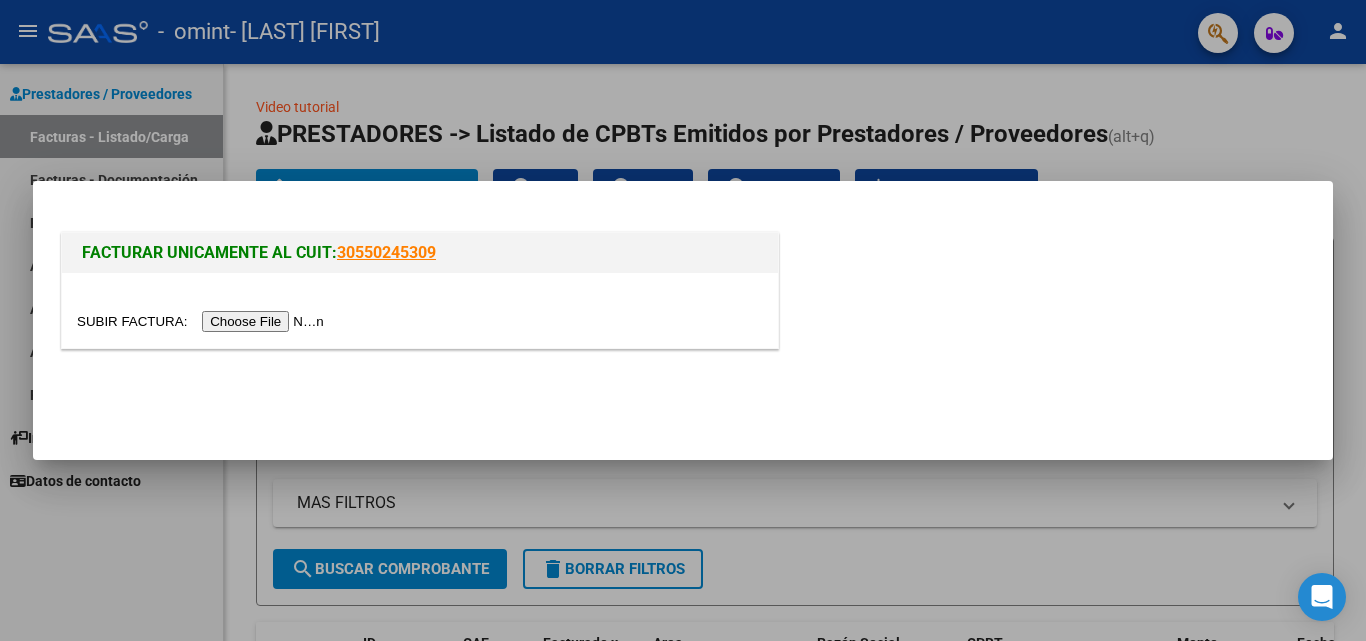 click at bounding box center [203, 321] 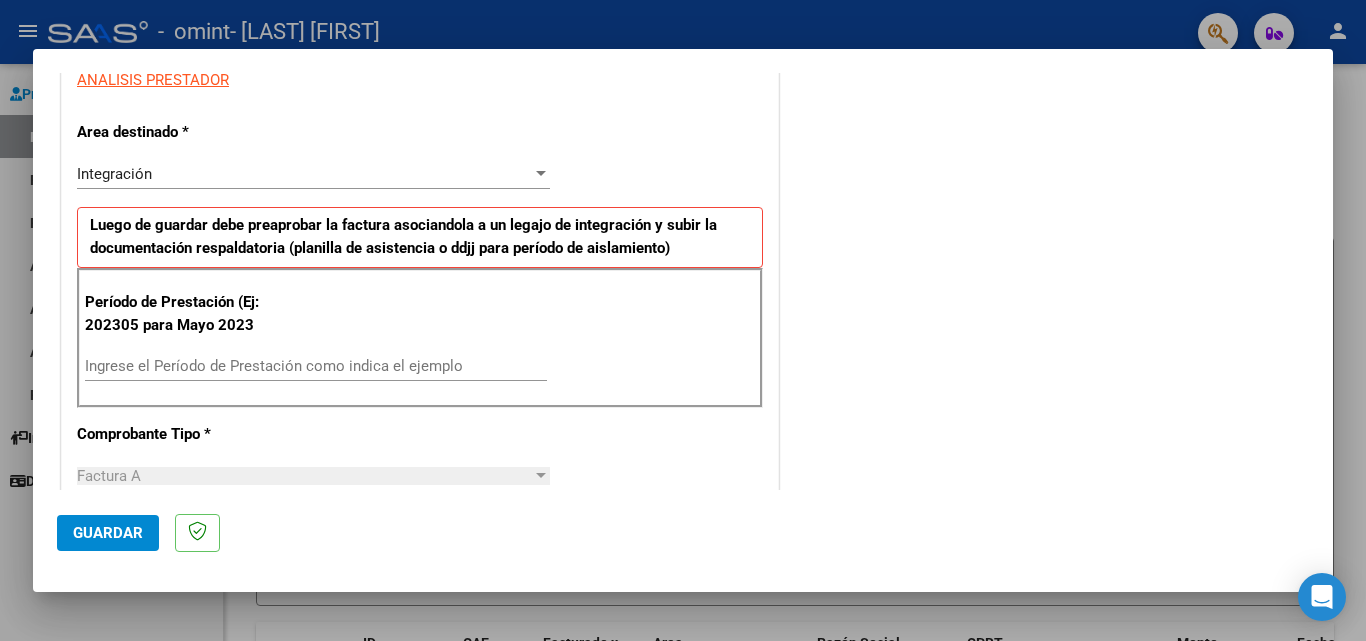 scroll, scrollTop: 400, scrollLeft: 0, axis: vertical 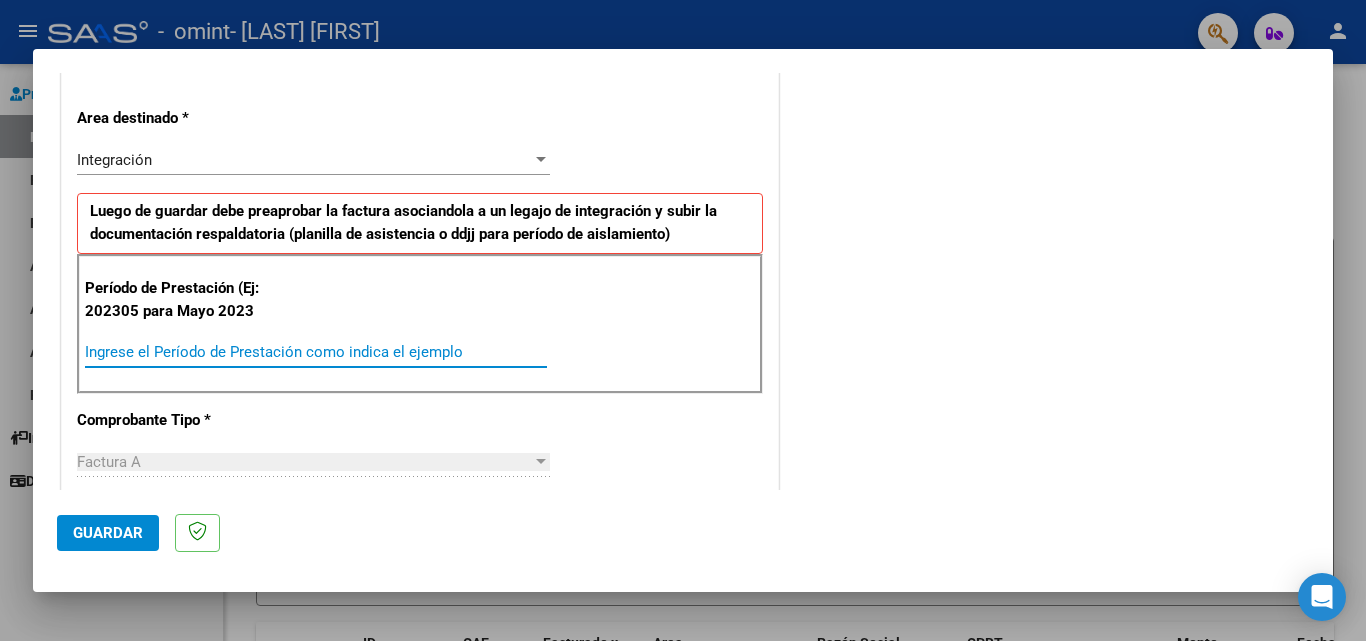 click on "Ingrese el Período de Prestación como indica el ejemplo" at bounding box center (316, 352) 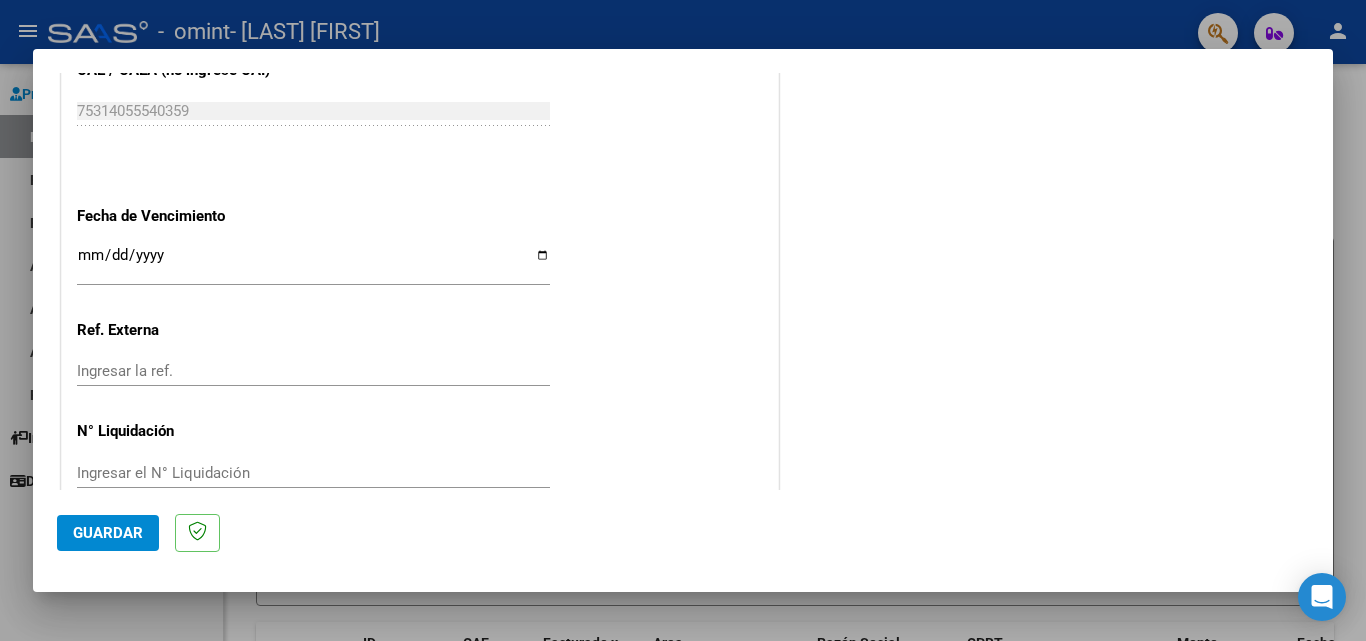 scroll, scrollTop: 1305, scrollLeft: 0, axis: vertical 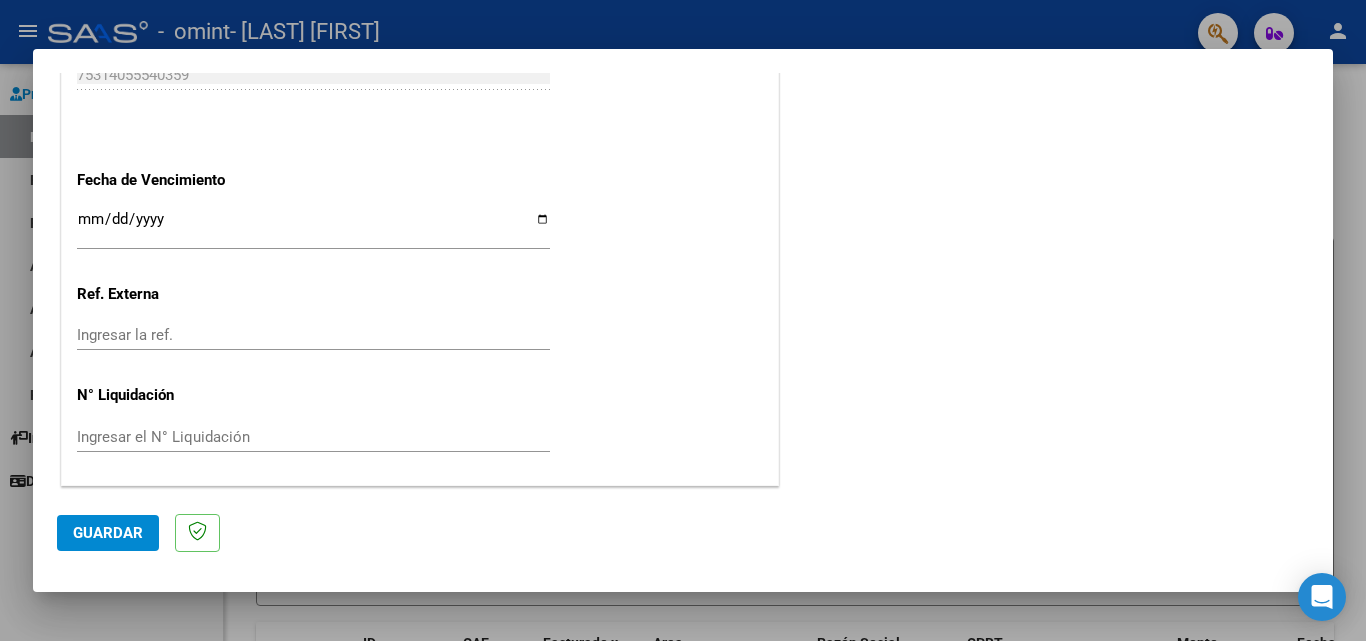 type on "202507" 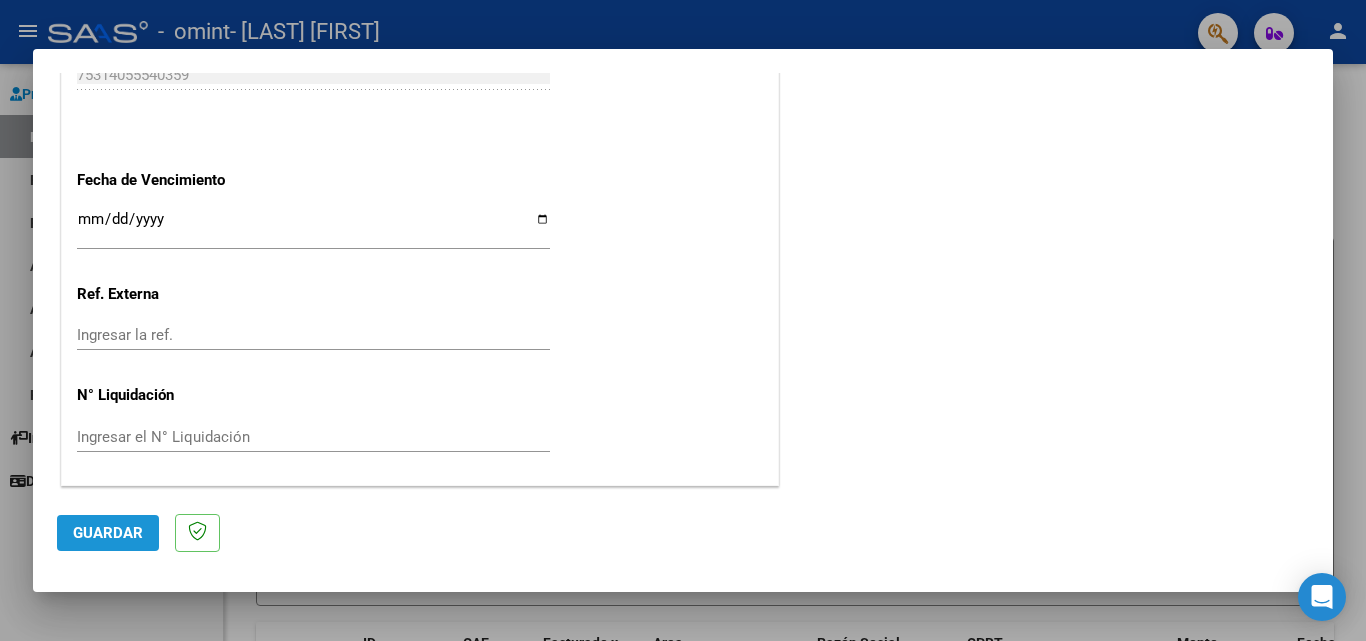 click on "Guardar" 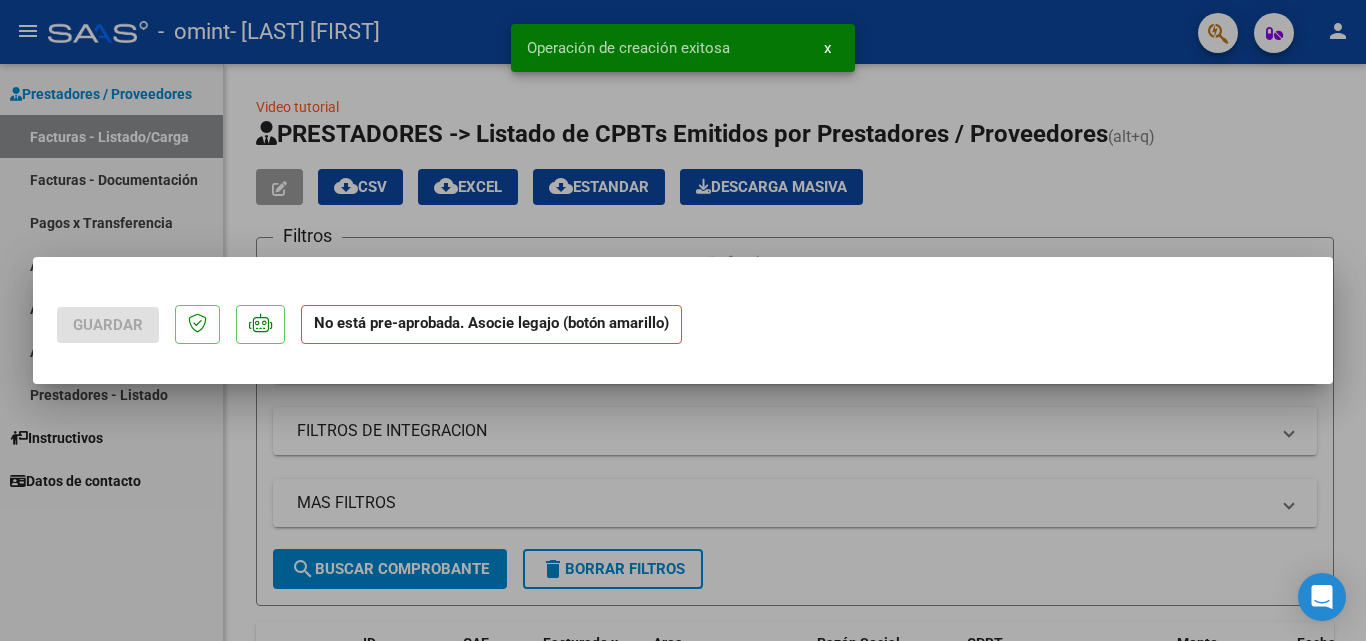 scroll, scrollTop: 0, scrollLeft: 0, axis: both 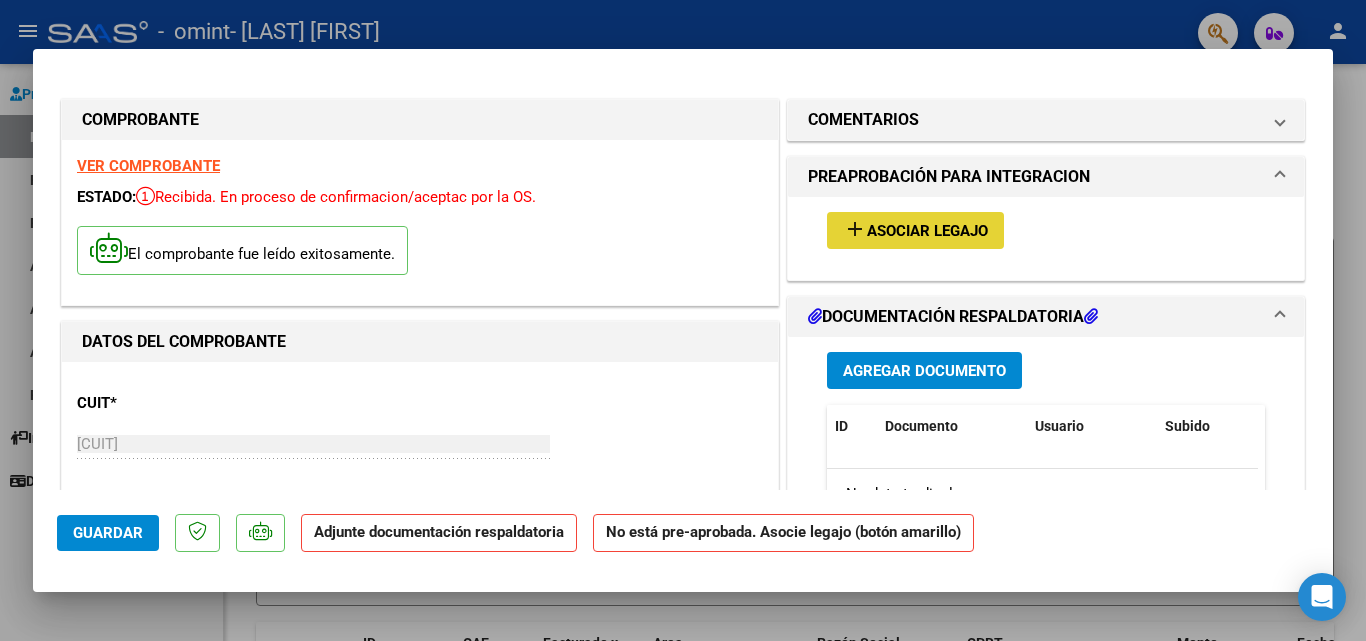 click on "Asociar Legajo" at bounding box center (927, 231) 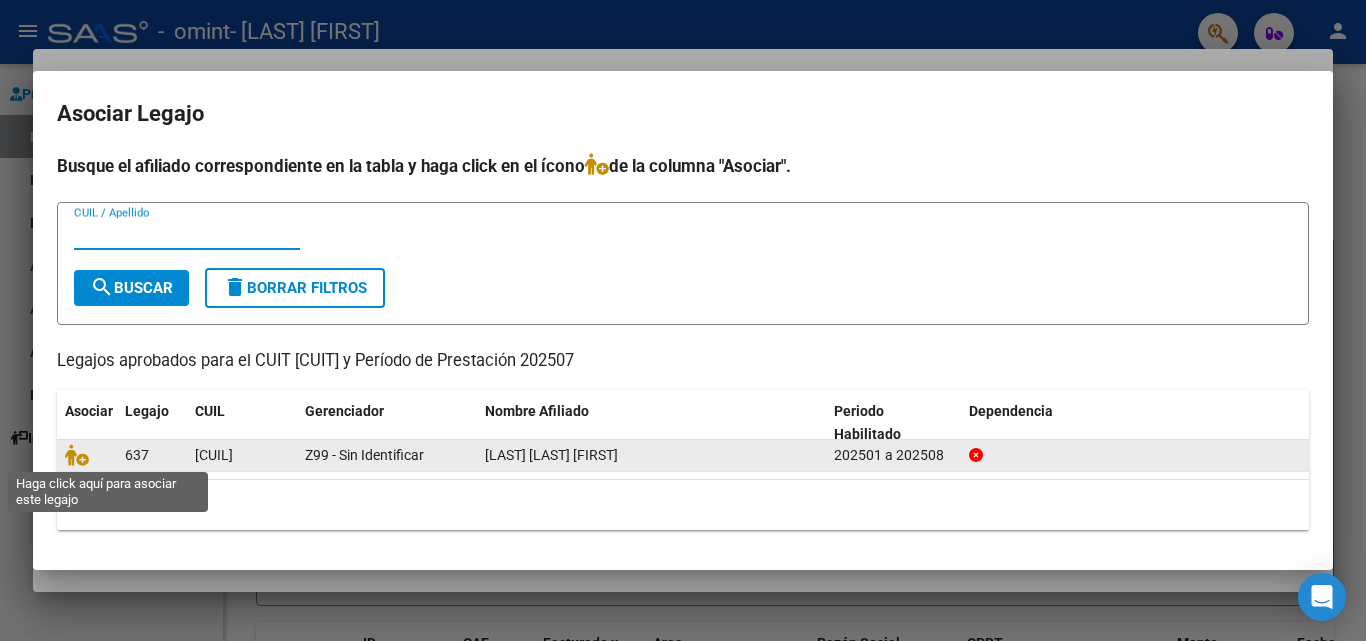 click 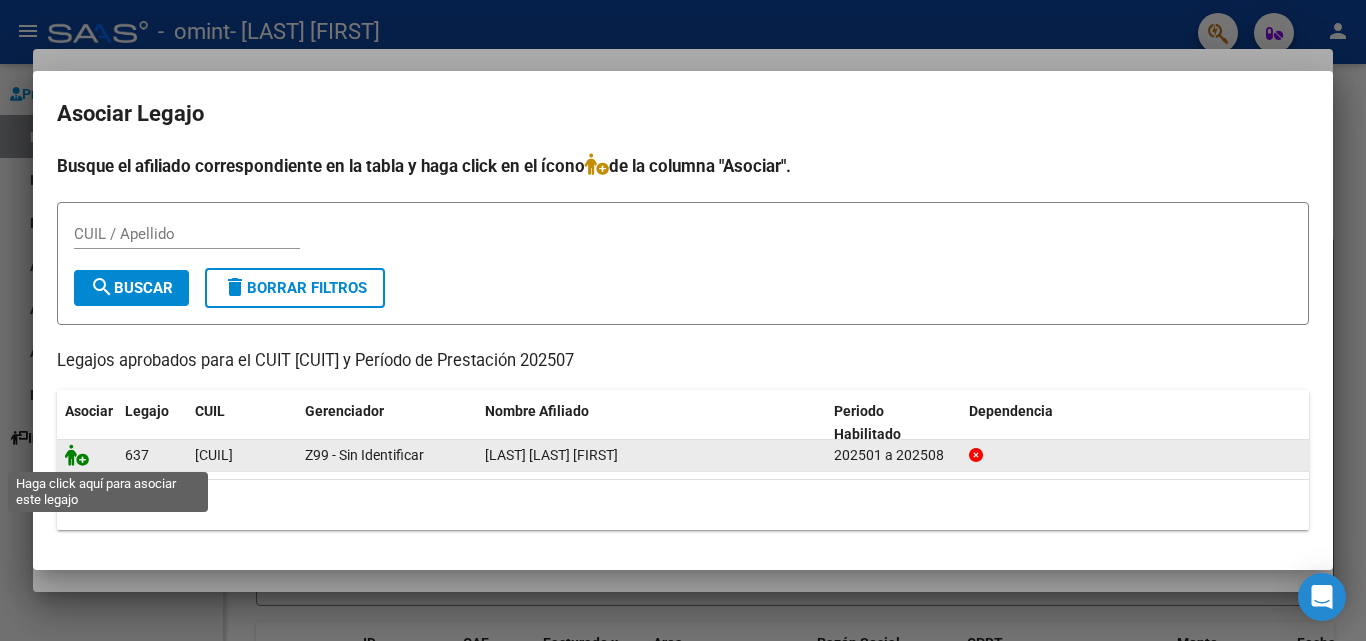 click 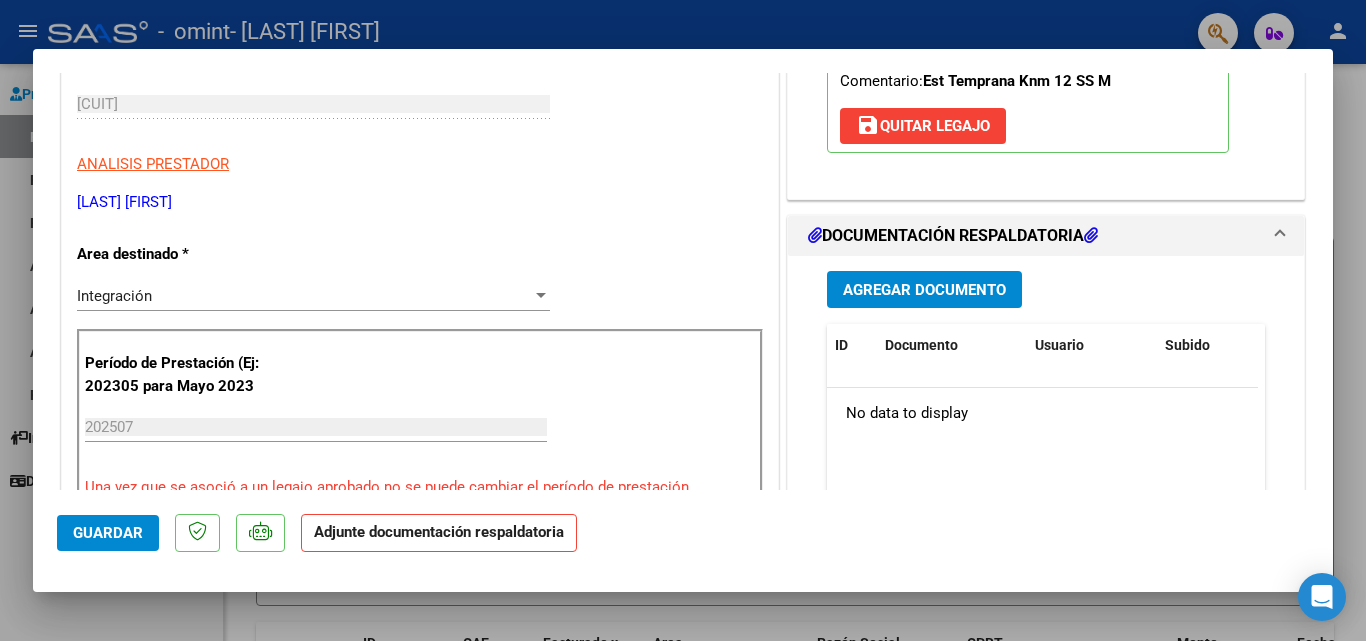 scroll, scrollTop: 400, scrollLeft: 0, axis: vertical 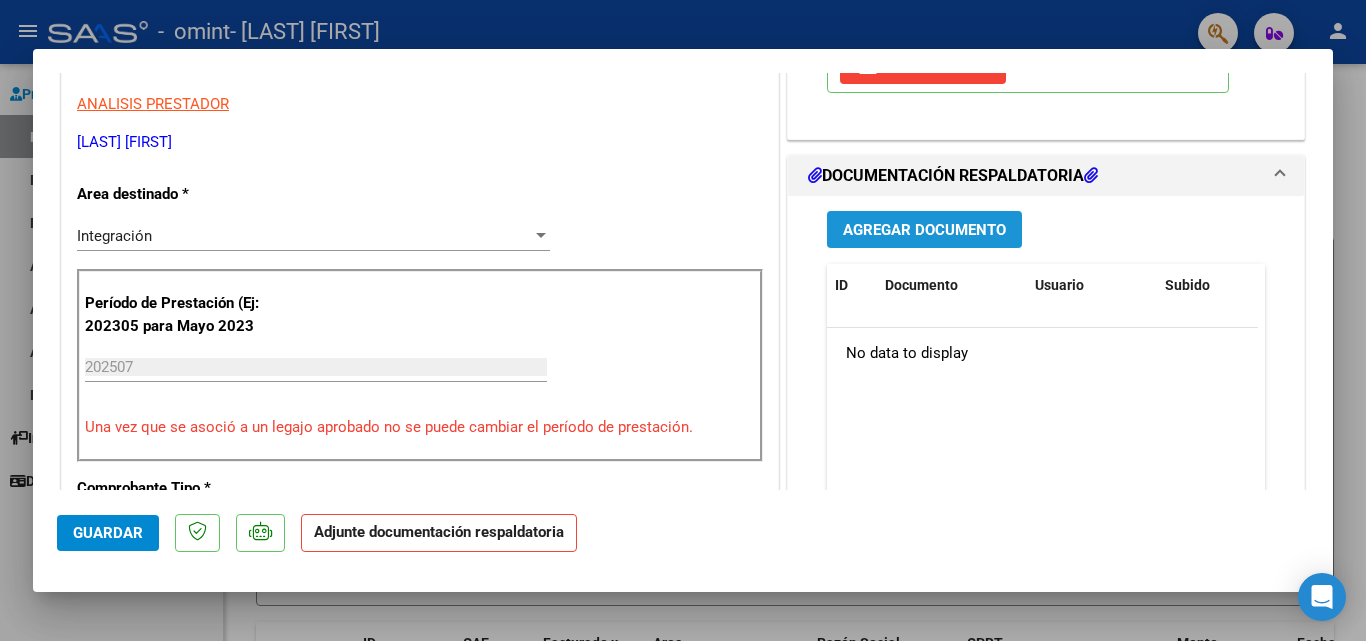 click on "Agregar Documento" at bounding box center [924, 230] 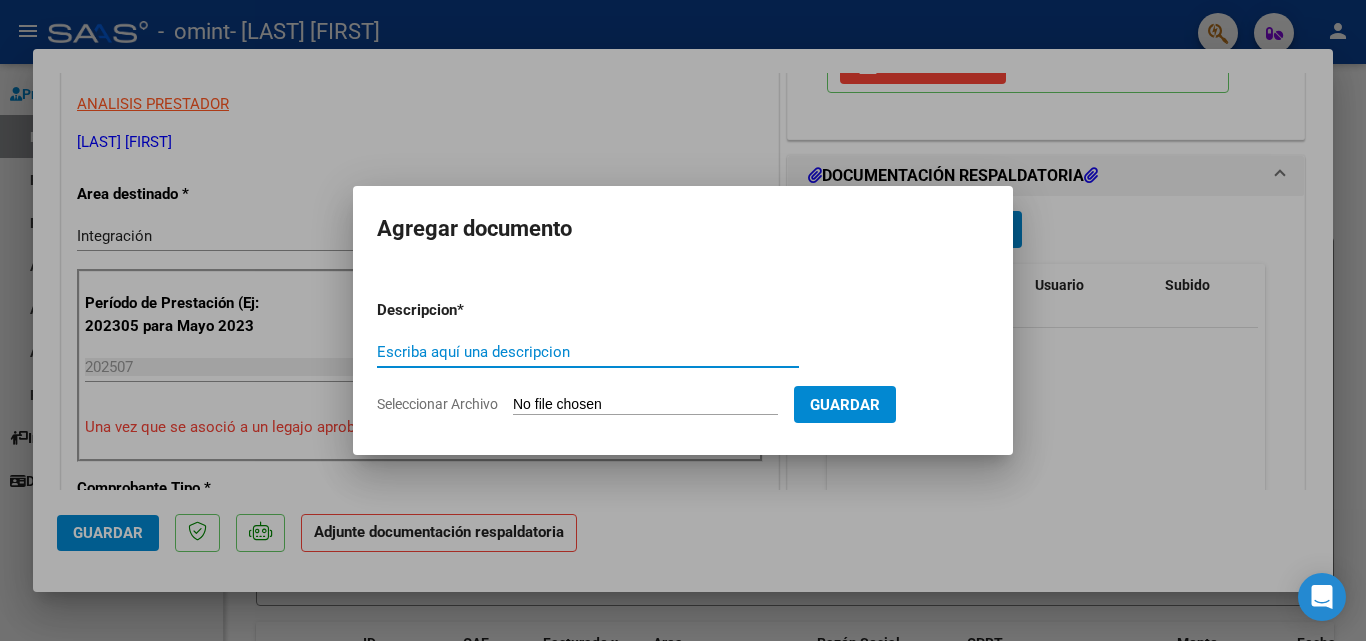 click on "Seleccionar Archivo" at bounding box center [645, 405] 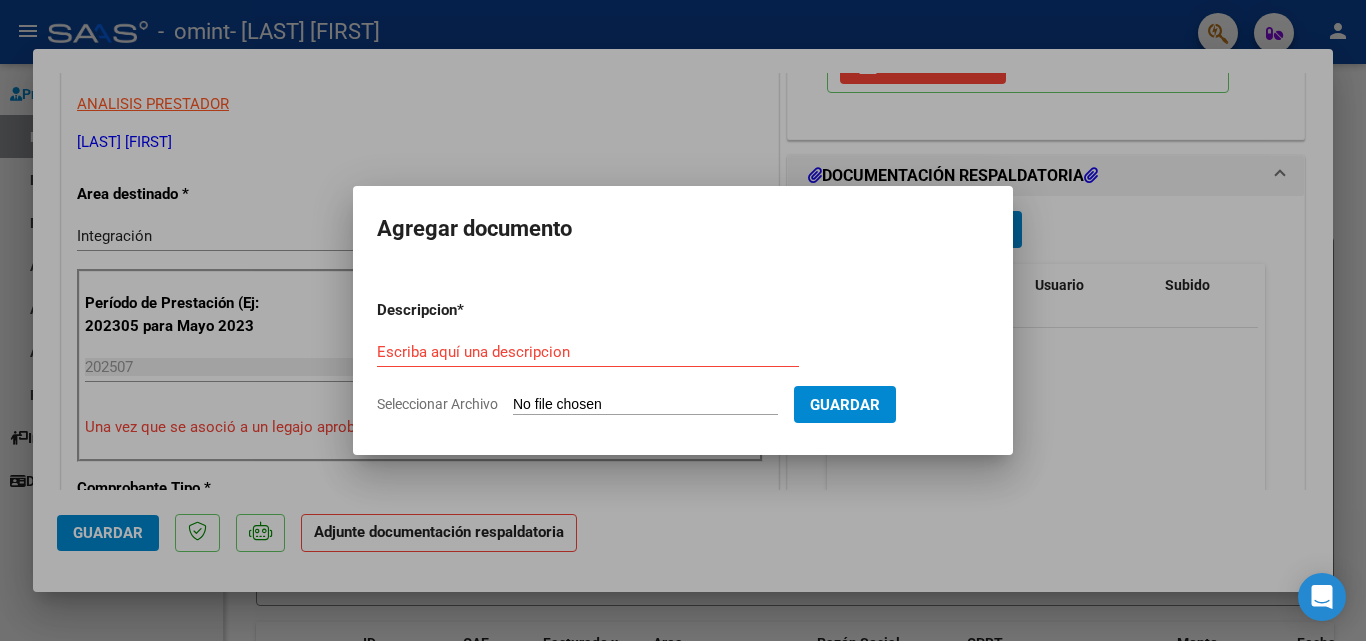 type on "C:\fakepath\[TEXT].pdf" 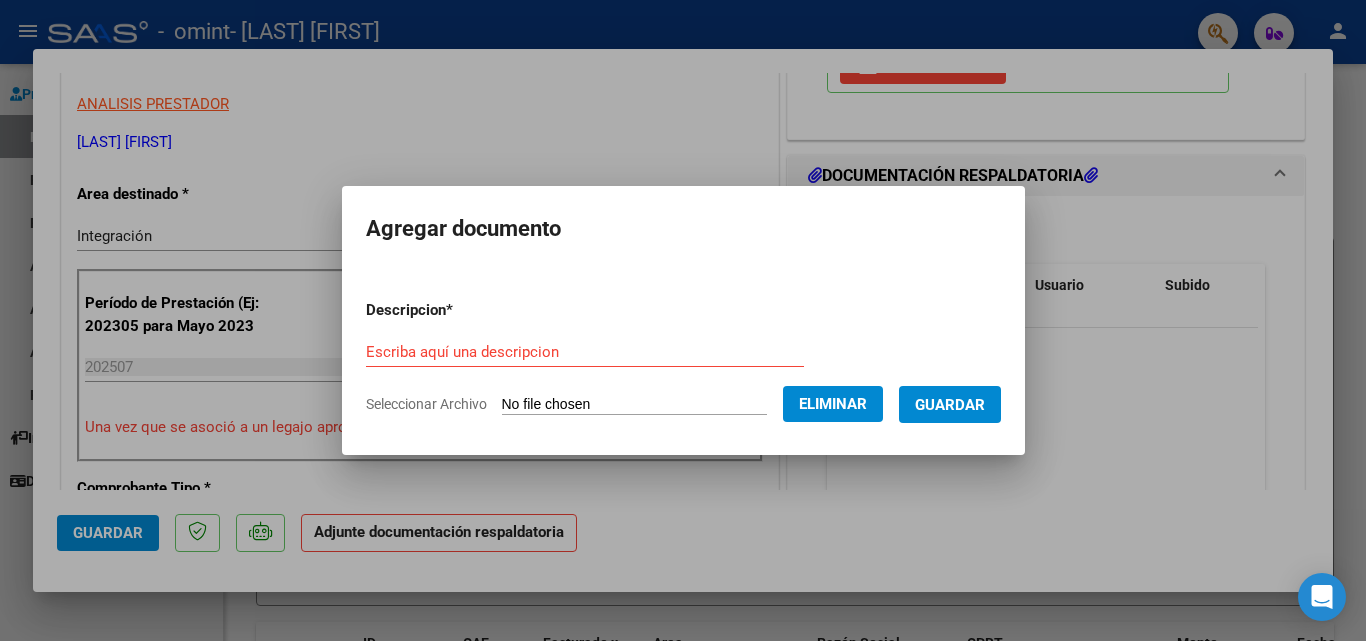 click on "Escriba aquí una descripcion" at bounding box center [585, 352] 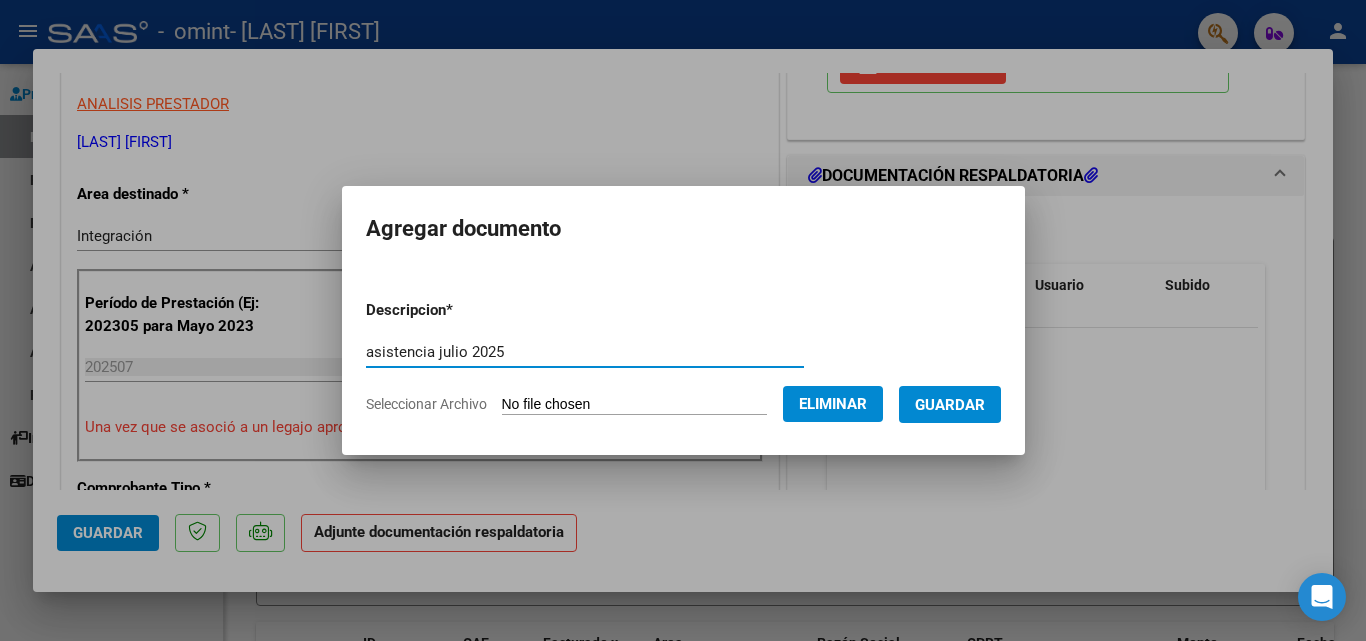 type on "asistencia julio 2025" 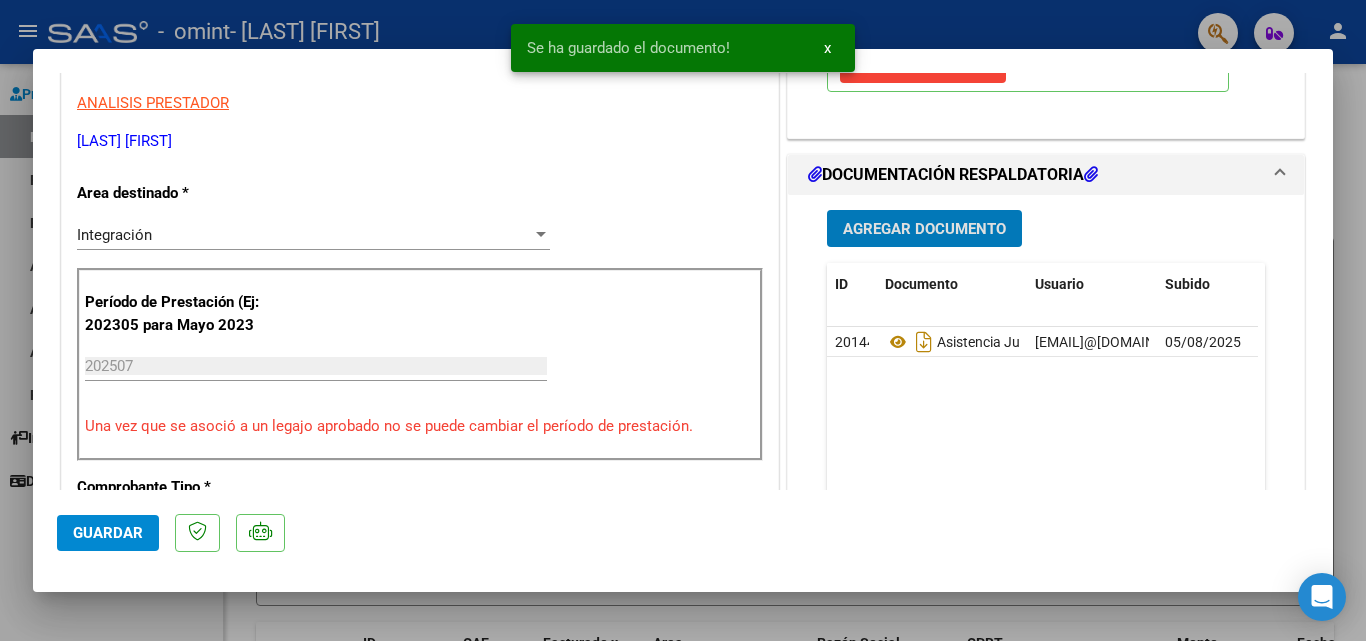 scroll, scrollTop: 400, scrollLeft: 0, axis: vertical 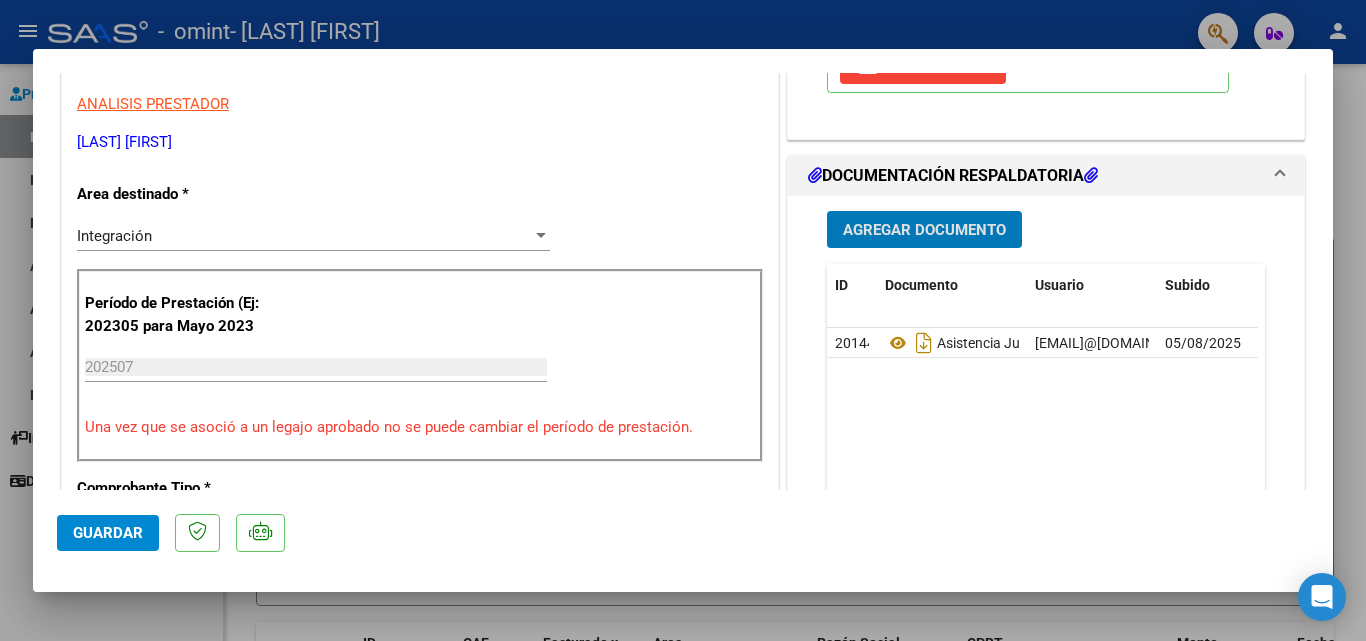 click on "Guardar" 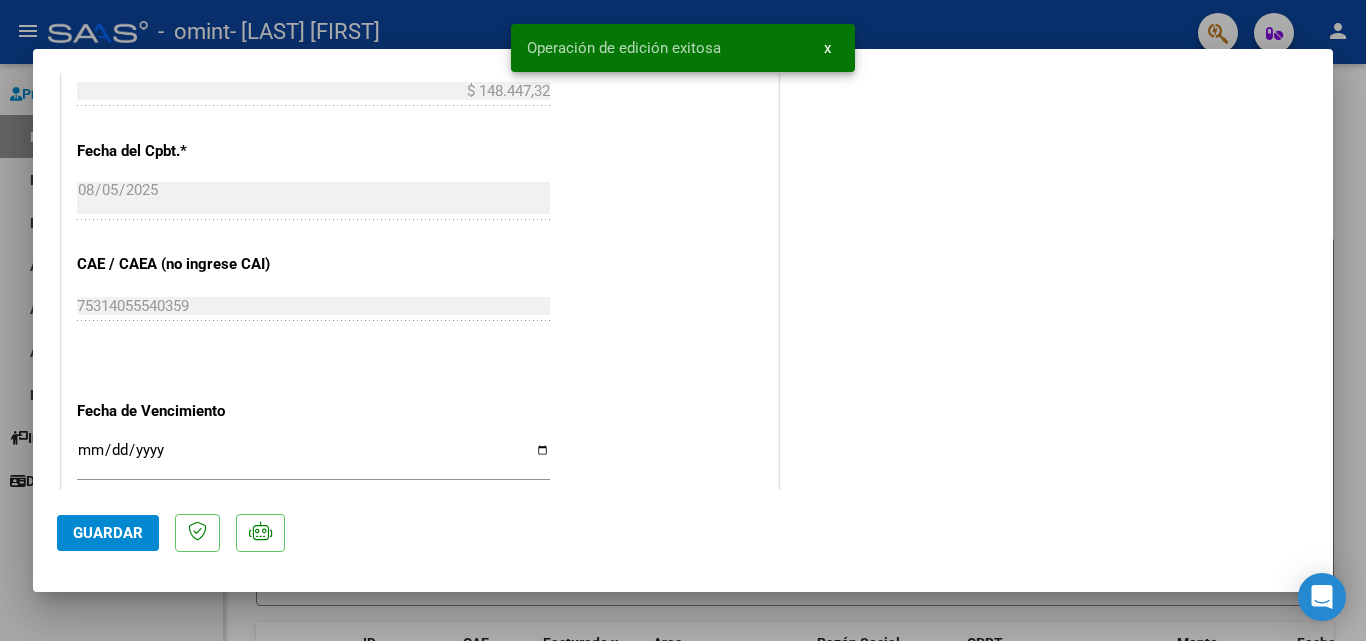 scroll, scrollTop: 1300, scrollLeft: 0, axis: vertical 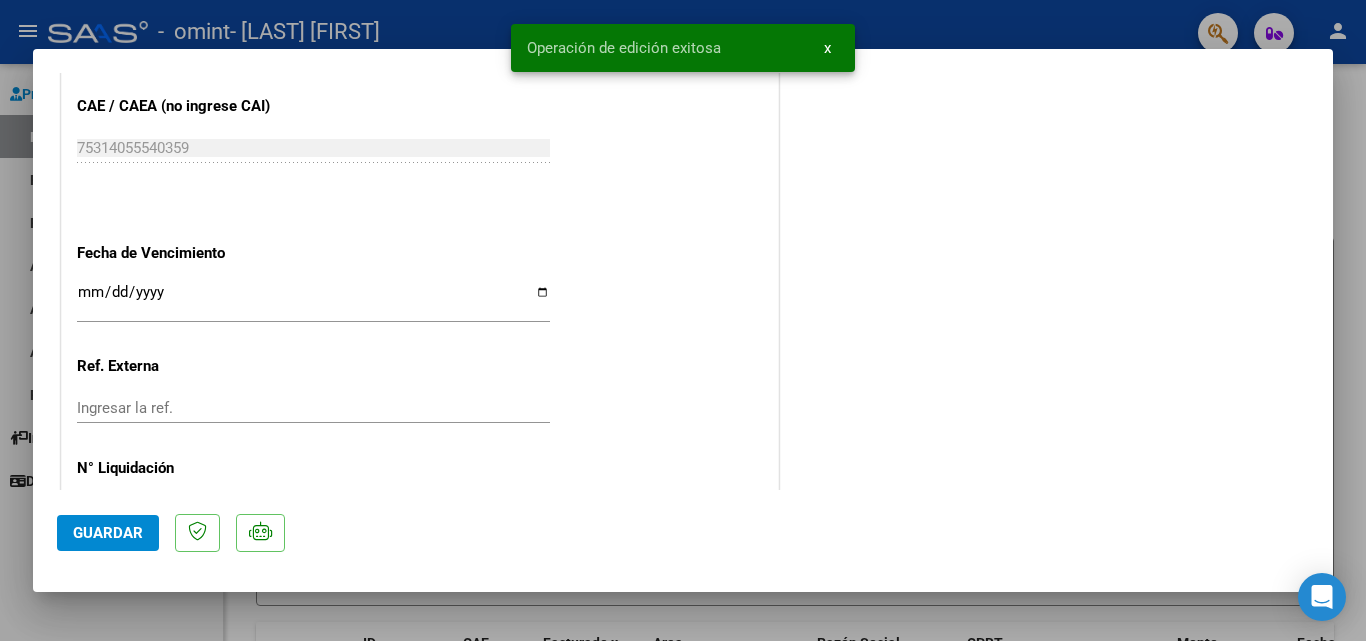 click on "Guardar" 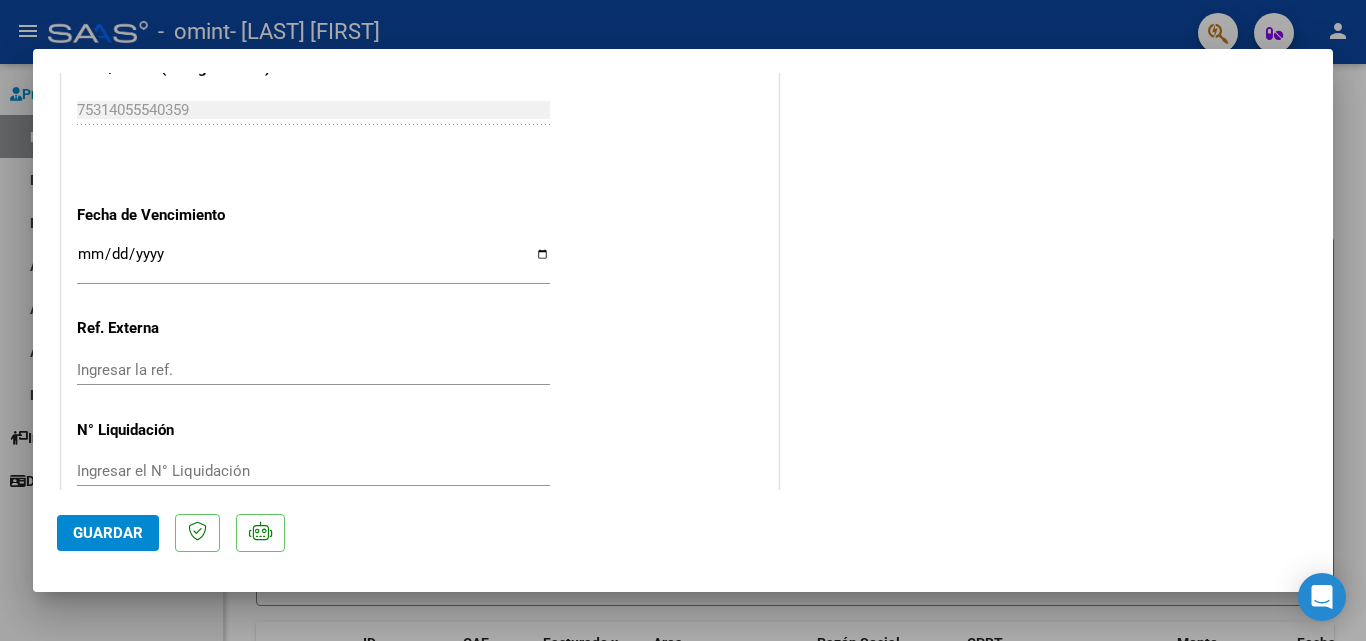 scroll, scrollTop: 1373, scrollLeft: 0, axis: vertical 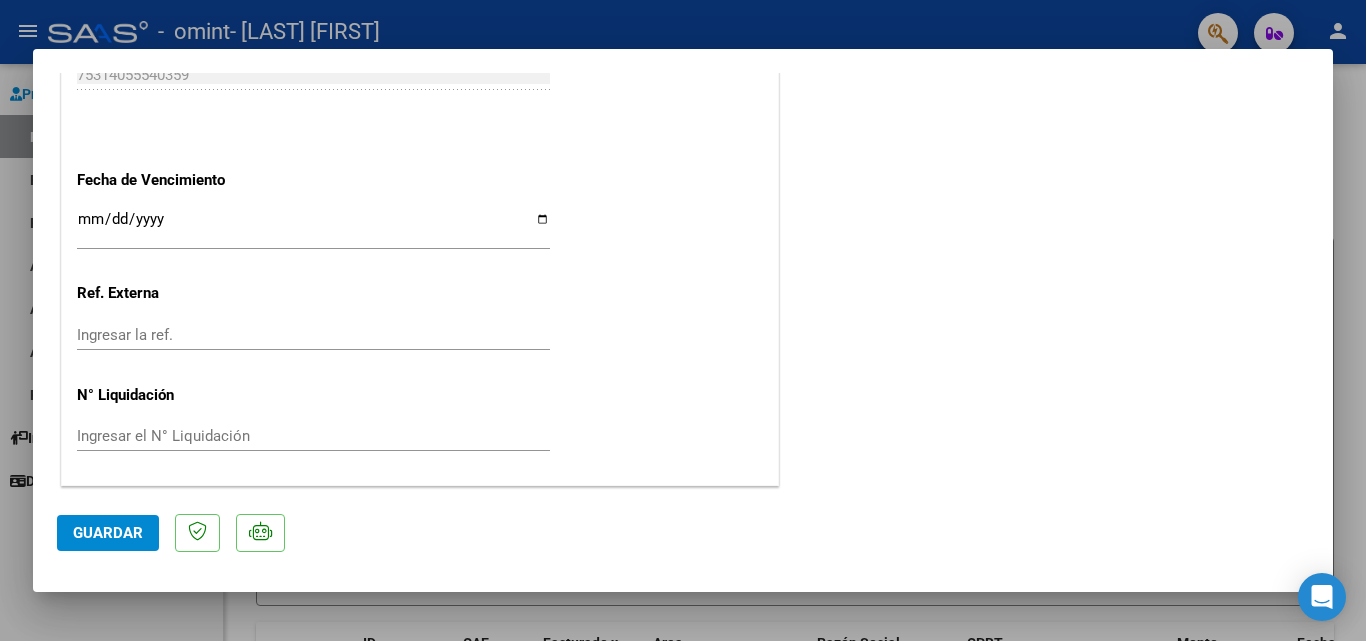 click 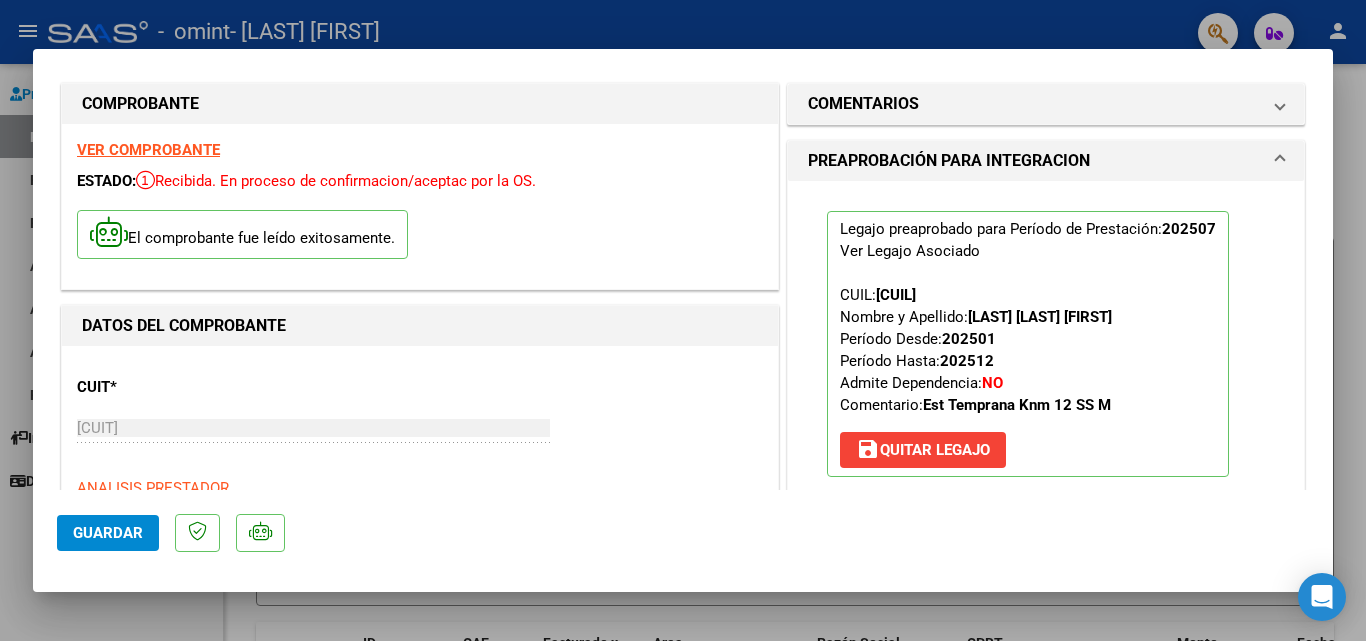 scroll, scrollTop: 0, scrollLeft: 0, axis: both 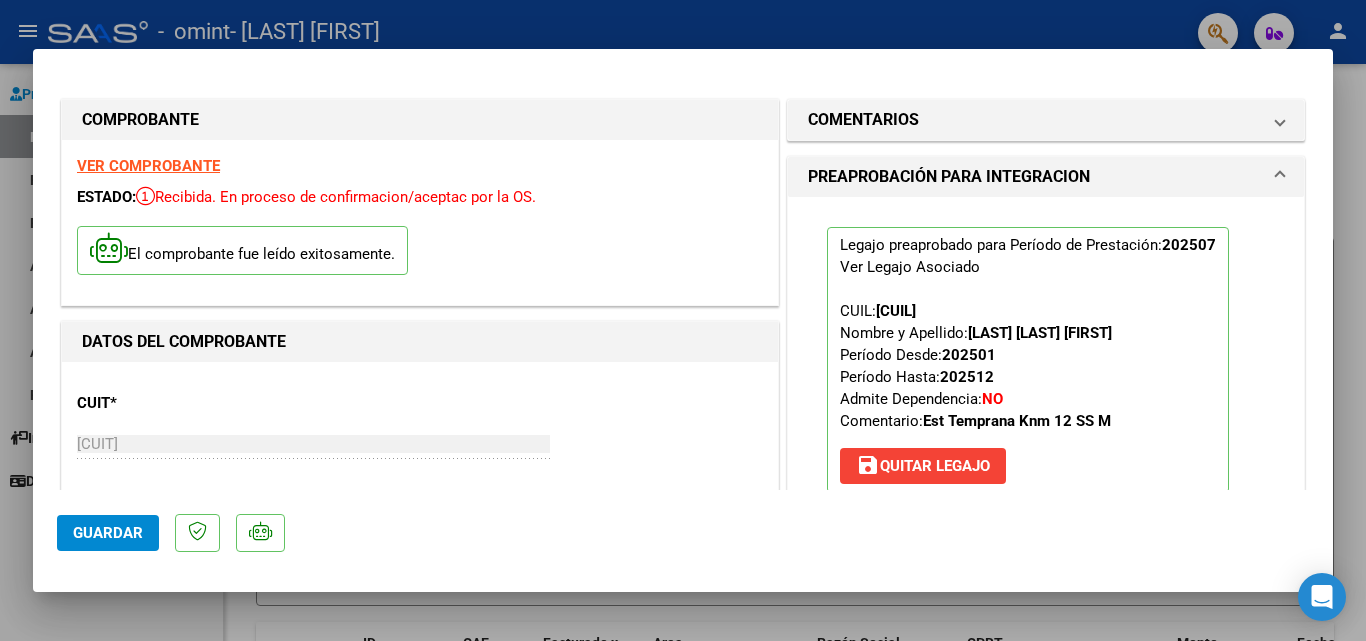 click at bounding box center (683, 320) 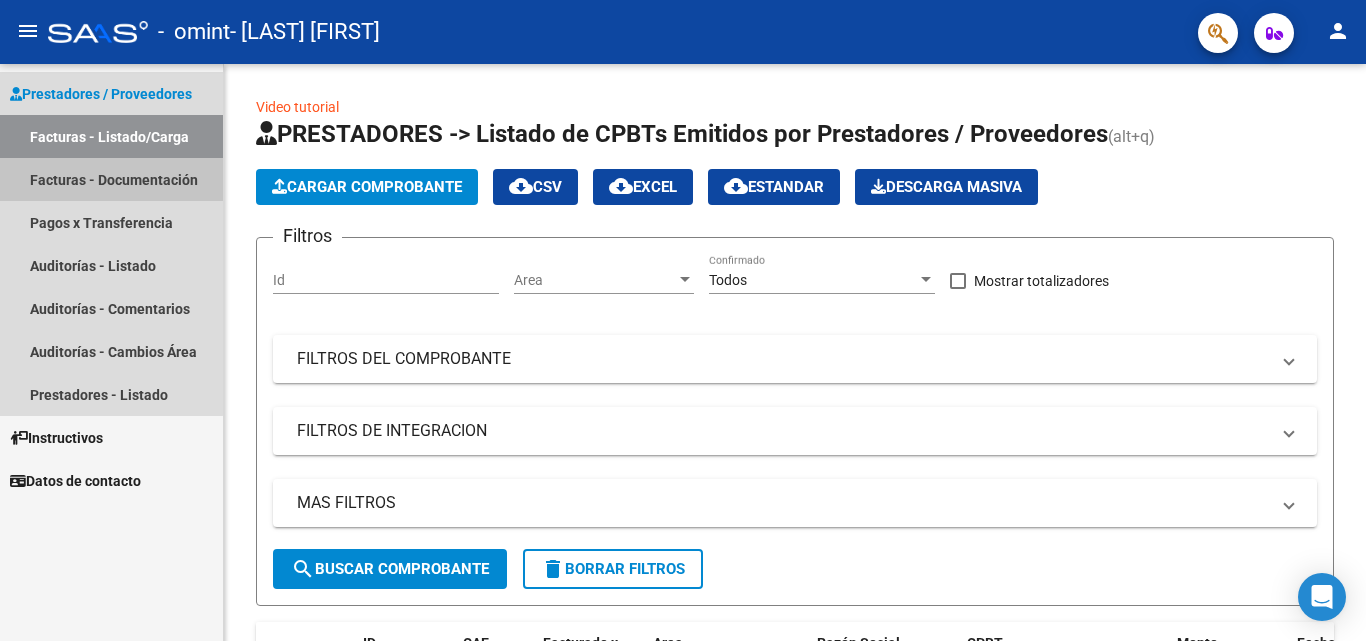 click on "Facturas - Documentación" at bounding box center [111, 179] 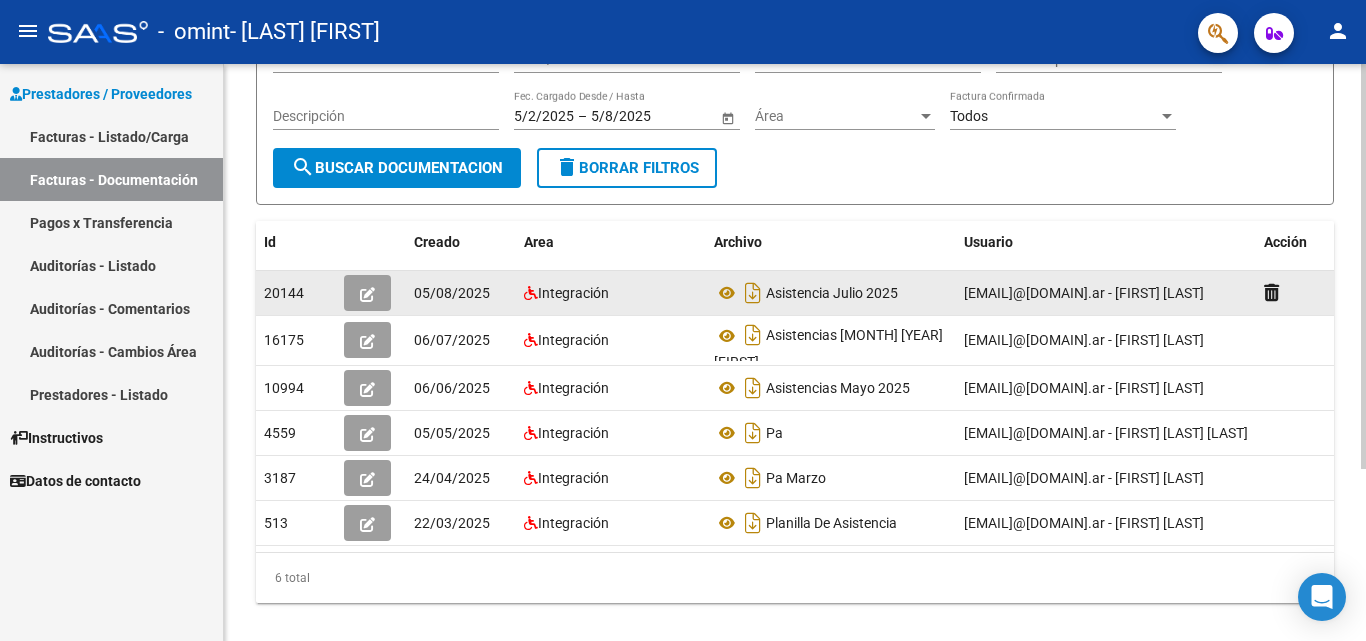 scroll, scrollTop: 200, scrollLeft: 0, axis: vertical 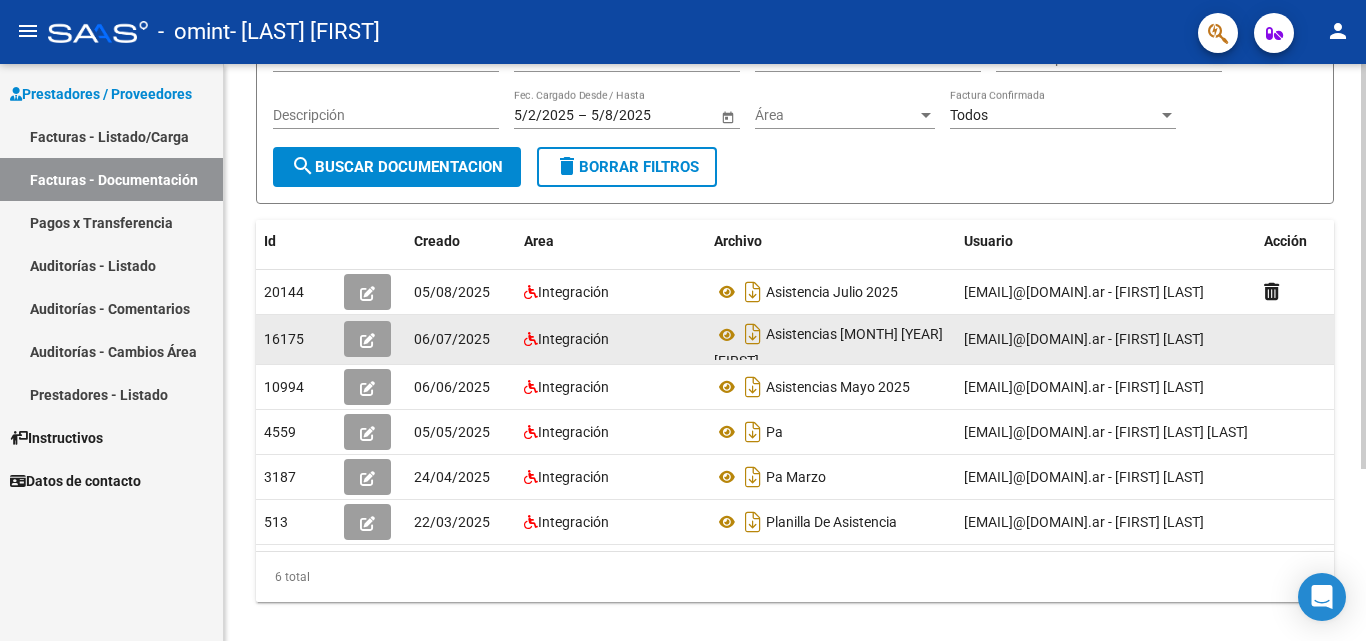 click on "Integración" 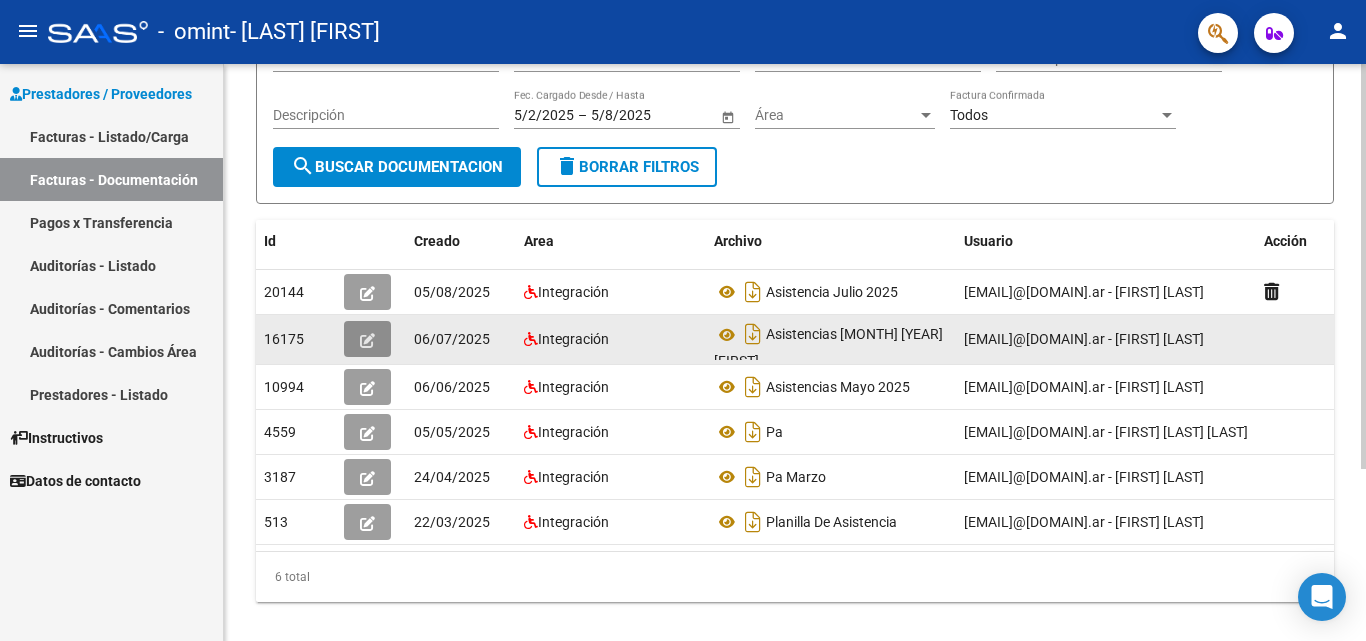 click 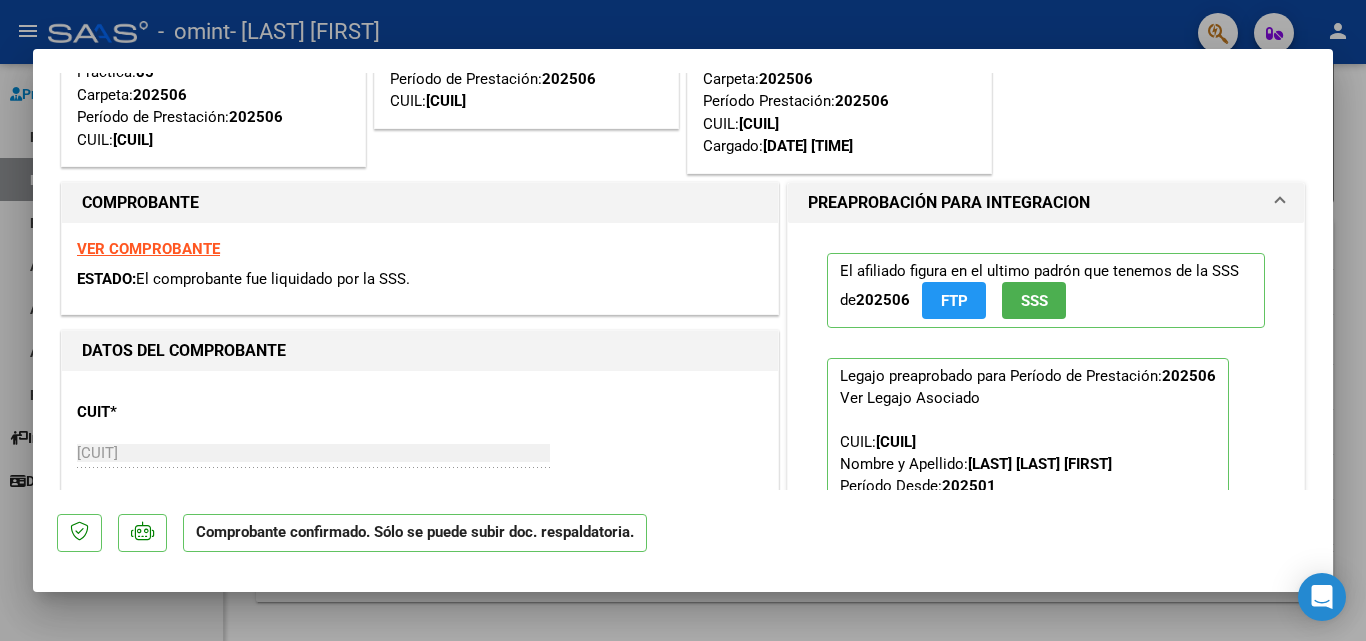 scroll, scrollTop: 300, scrollLeft: 0, axis: vertical 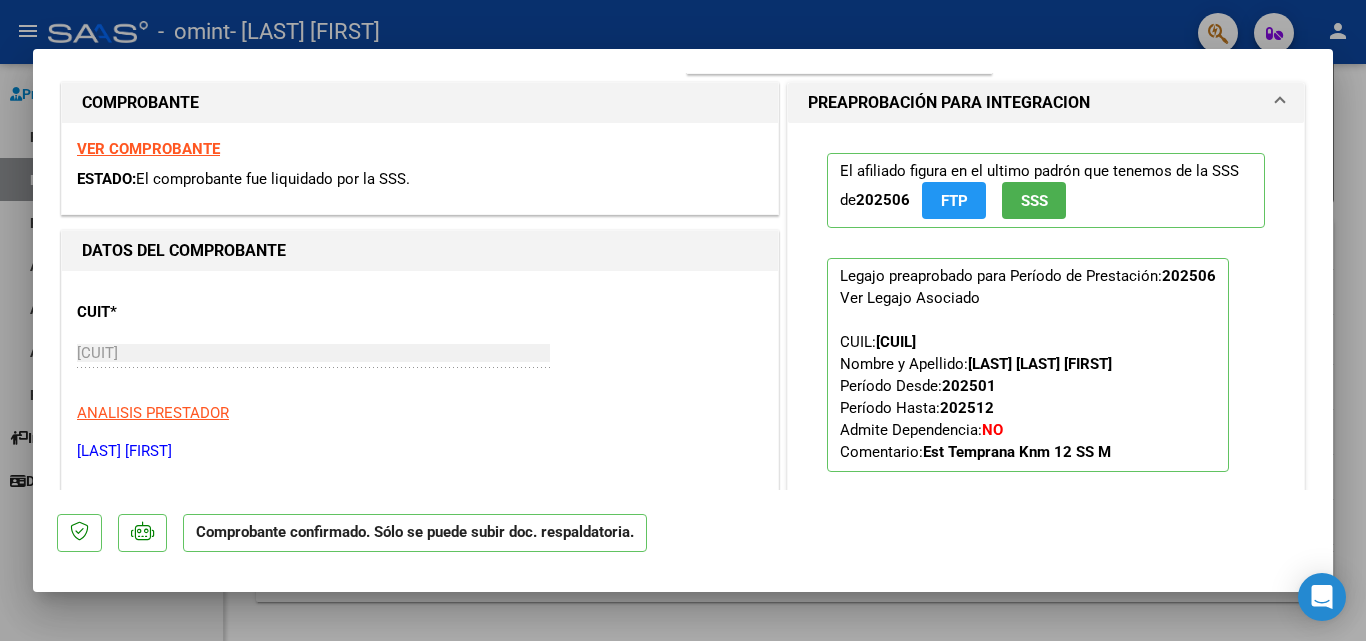 click at bounding box center [683, 320] 